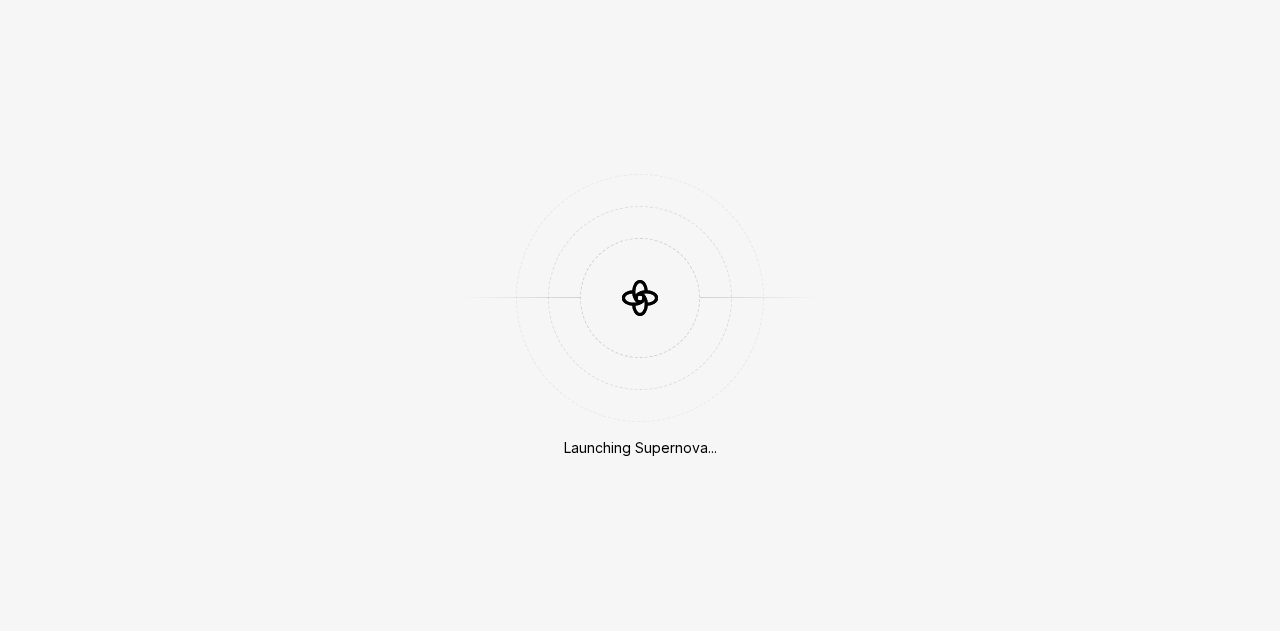 scroll, scrollTop: 0, scrollLeft: 0, axis: both 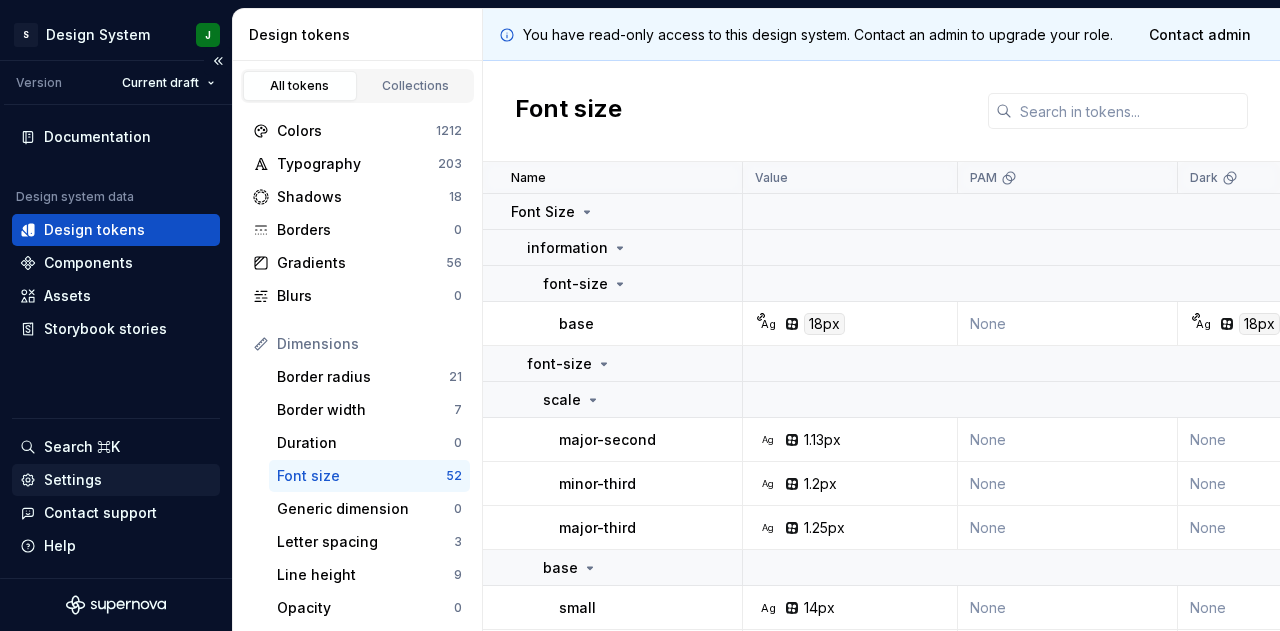 click on "Settings" at bounding box center [73, 480] 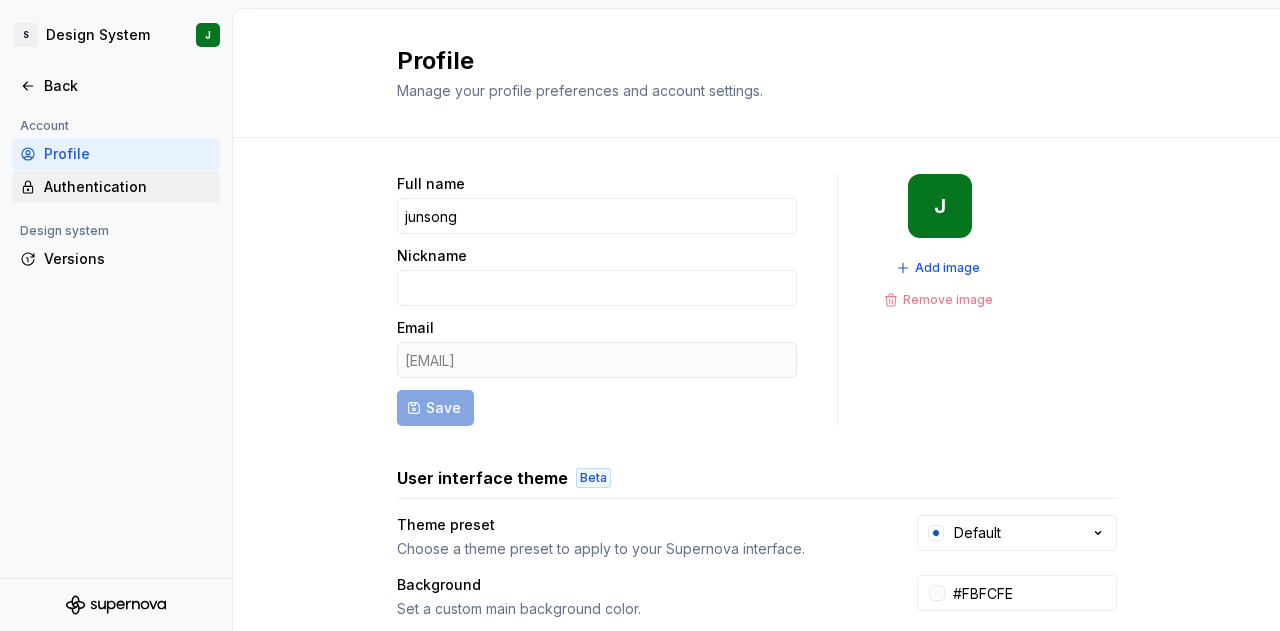 click on "Authentication" at bounding box center [116, 187] 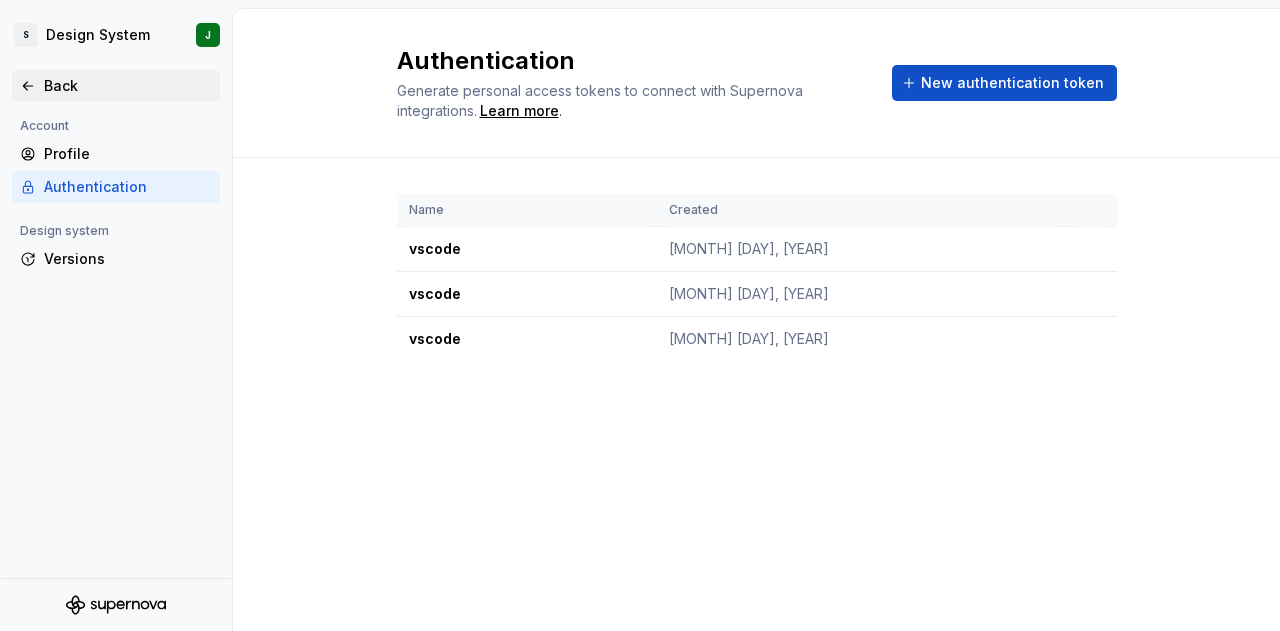 click on "Back" at bounding box center [116, 86] 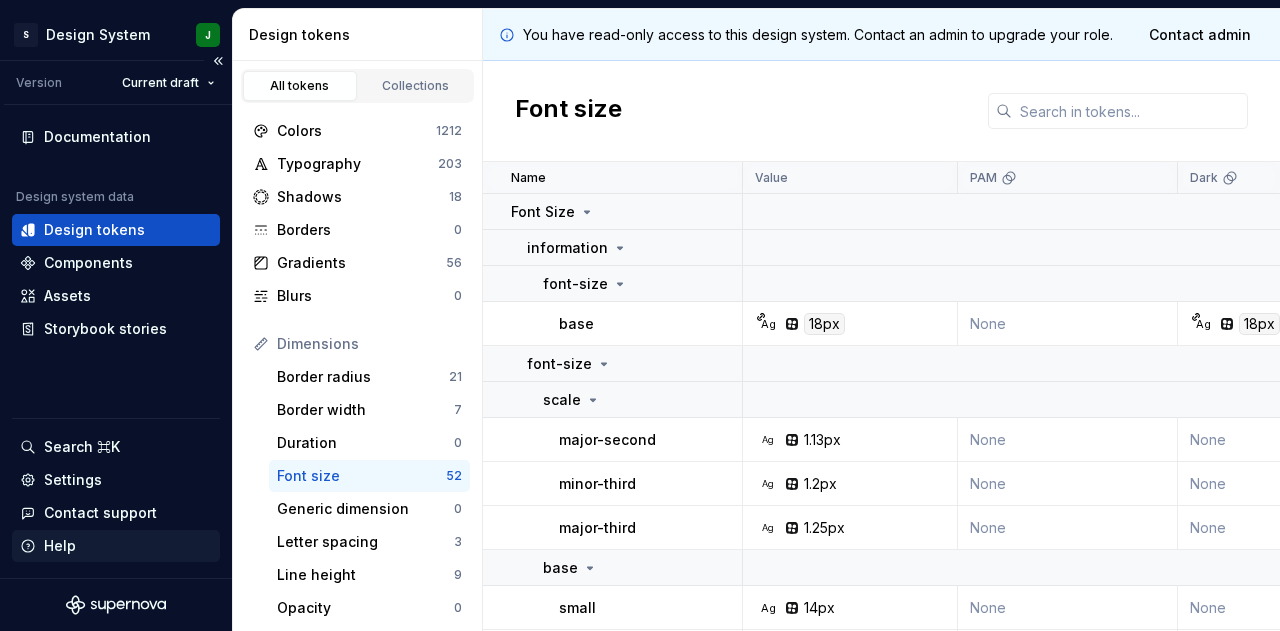 drag, startPoint x: 81, startPoint y: 535, endPoint x: 64, endPoint y: 551, distance: 23.345236 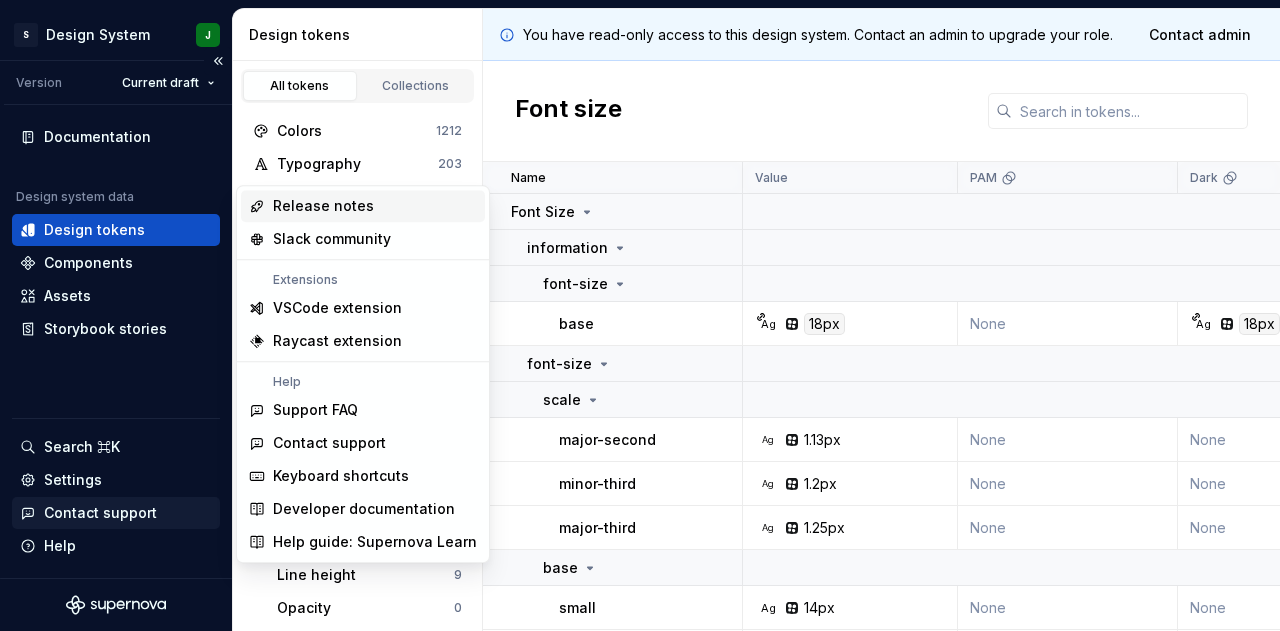 click on "Contact support" at bounding box center [100, 513] 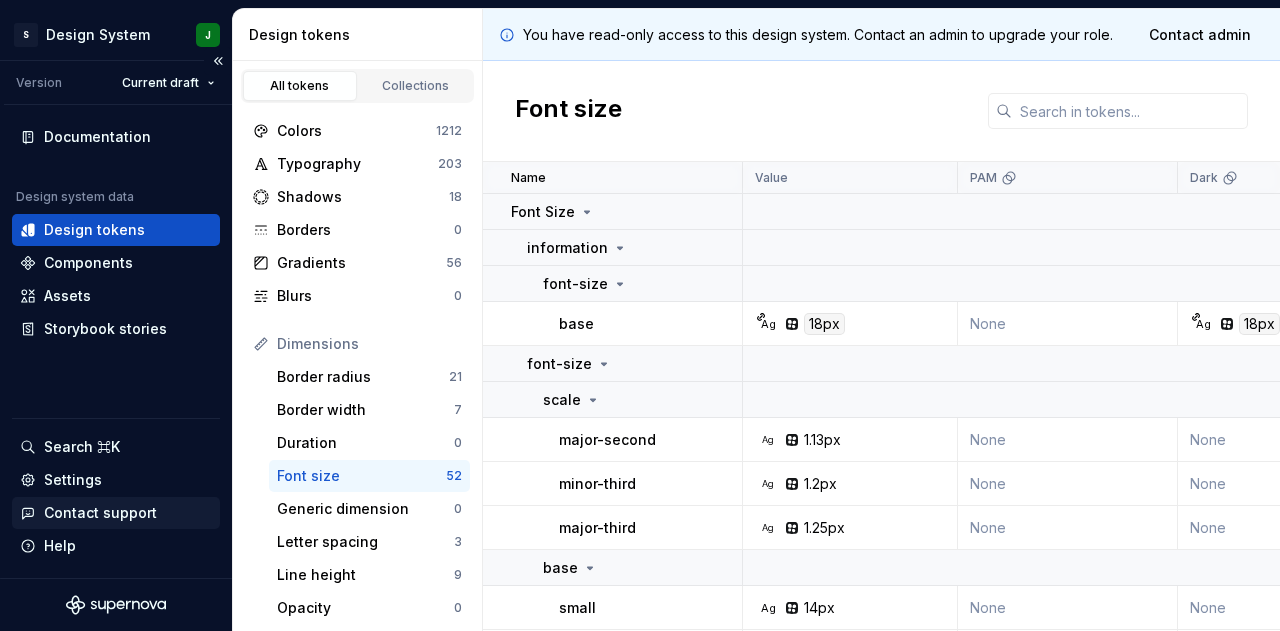 scroll, scrollTop: 0, scrollLeft: 0, axis: both 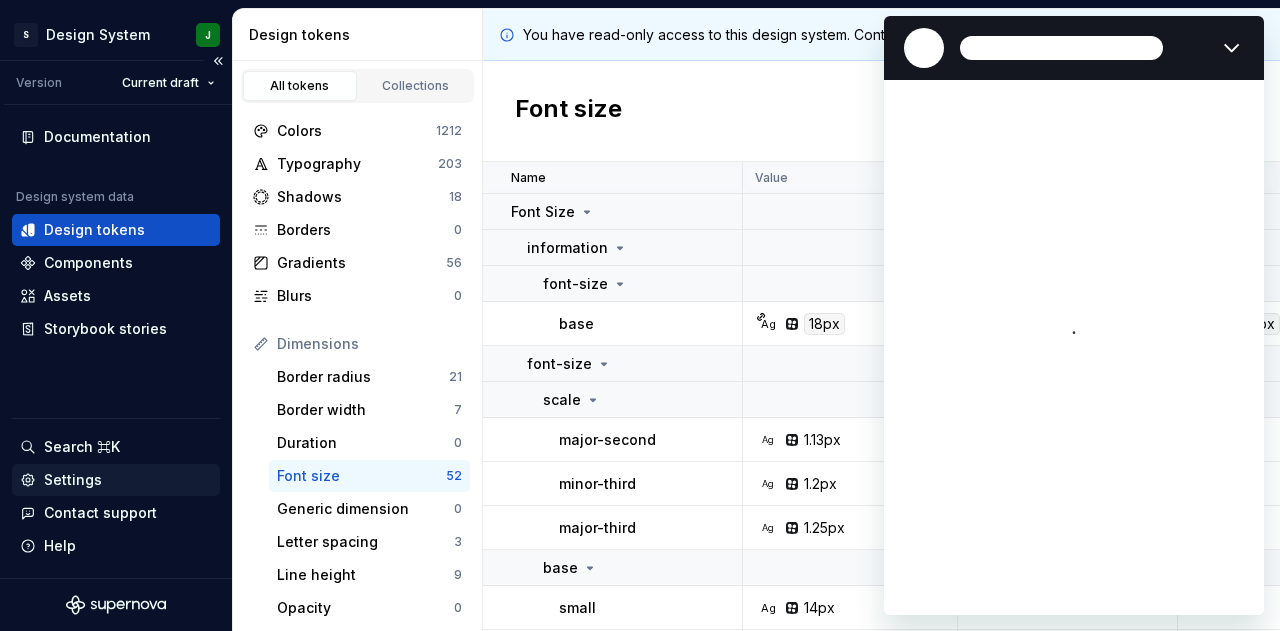 click on "Settings" at bounding box center [73, 480] 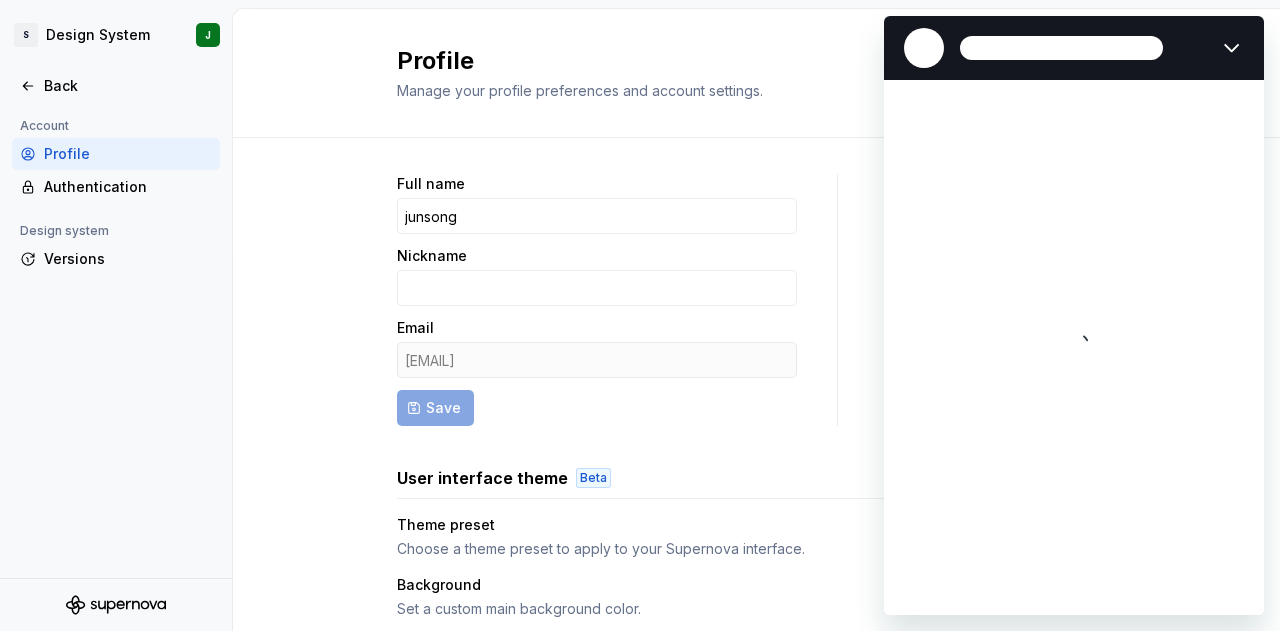 click on "Account Profile Authentication Design system Versions" at bounding box center [116, 346] 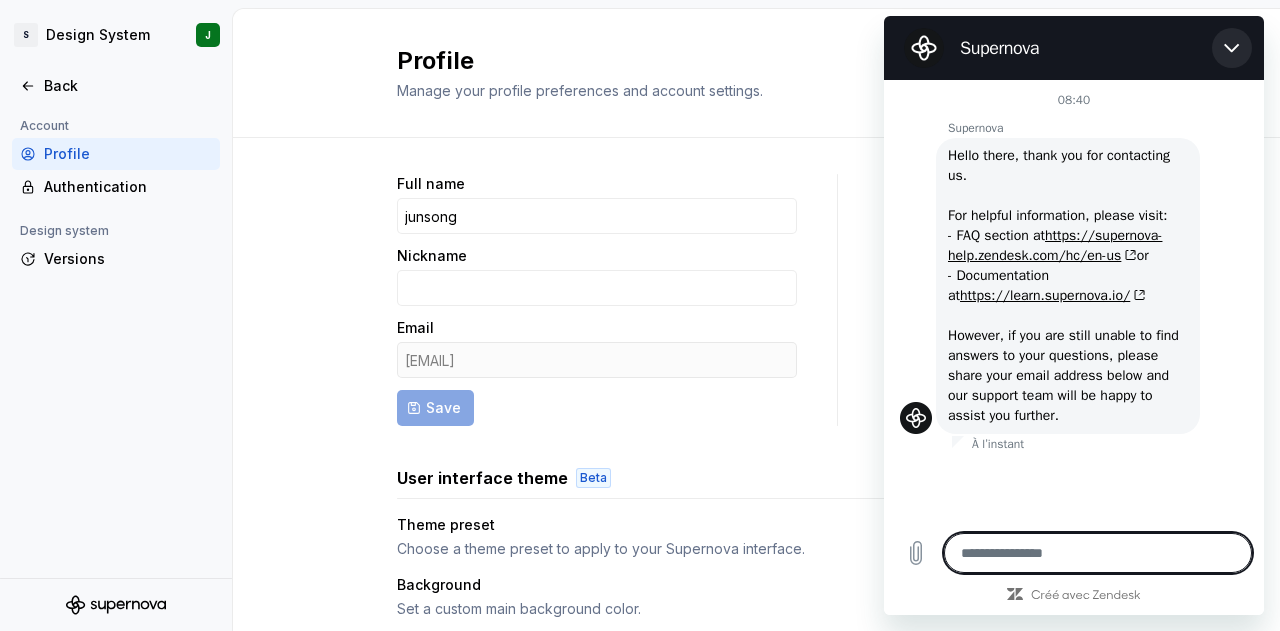 click 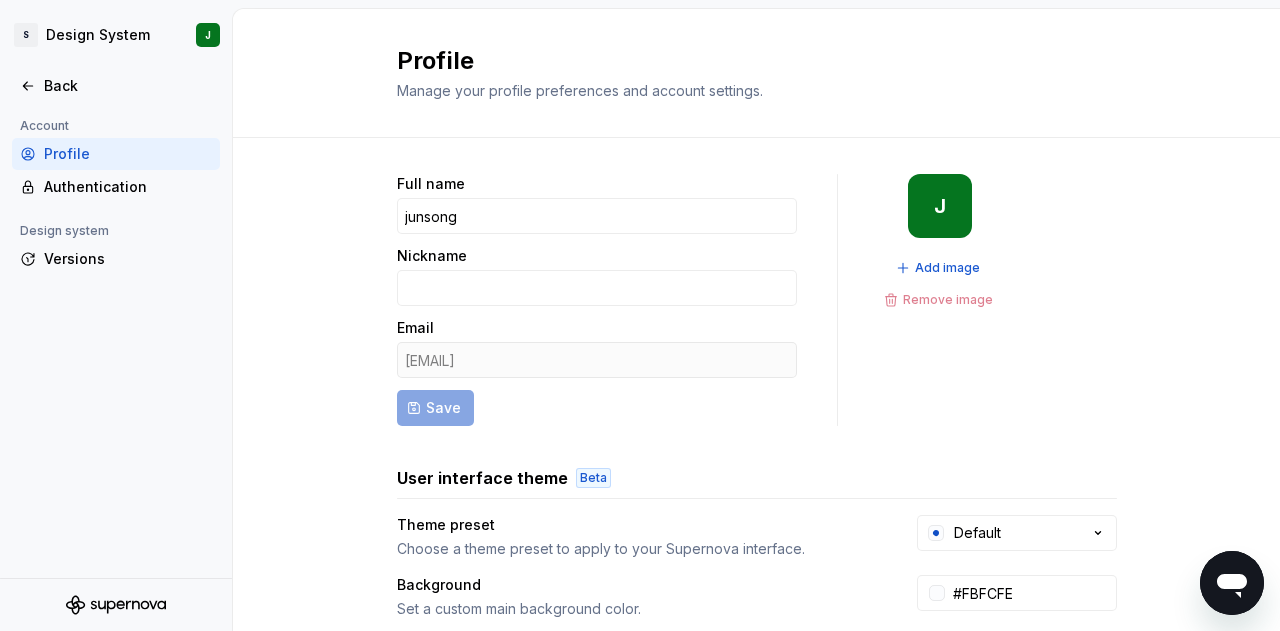 scroll, scrollTop: 90, scrollLeft: 0, axis: vertical 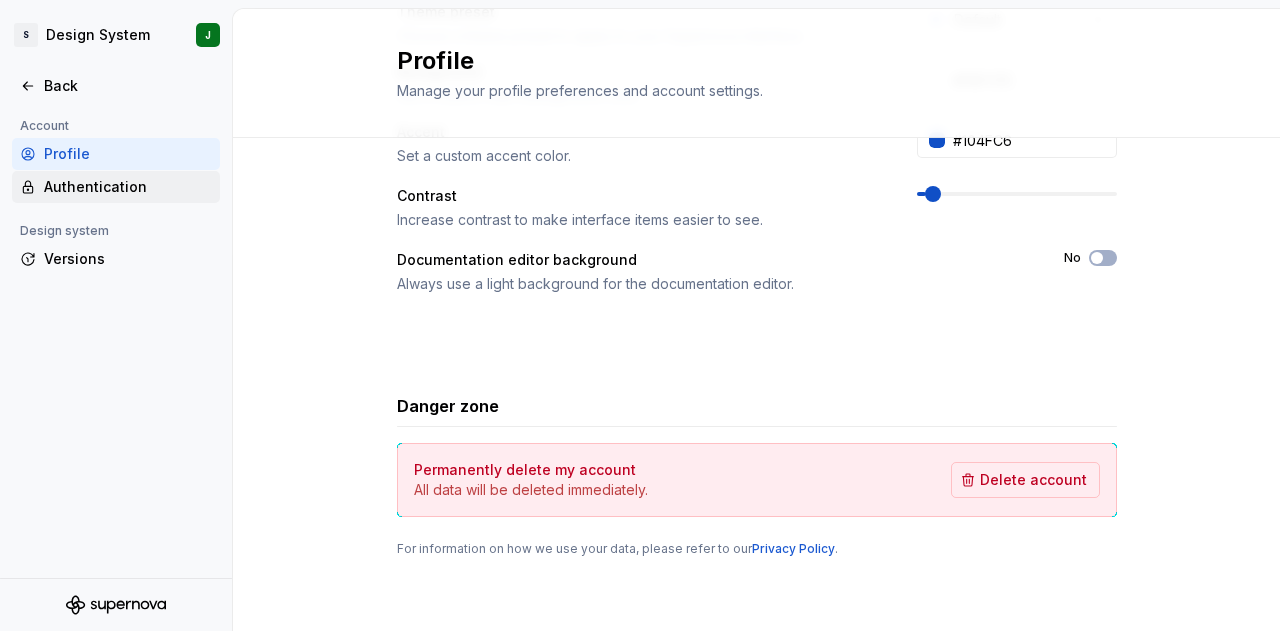 click on "Authentication" at bounding box center (128, 187) 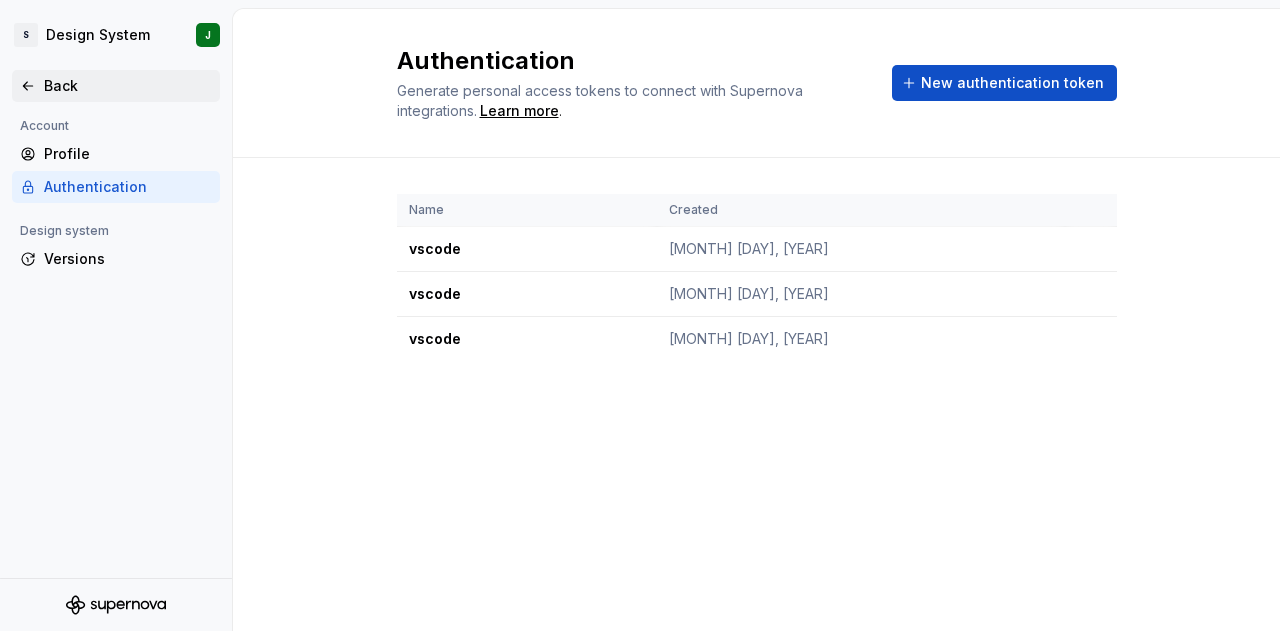 click on "Back" at bounding box center [128, 86] 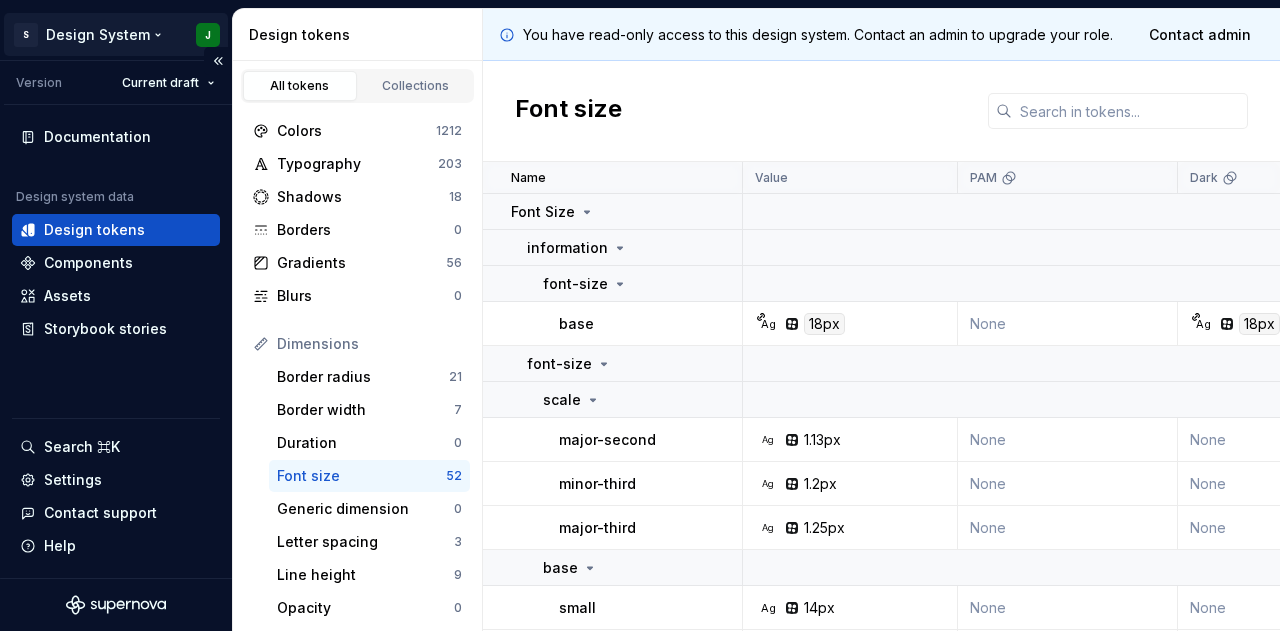 click on "S Design System J Version Current draft Documentation Design system data Design tokens Components Assets Storybook stories Search ⌘K Settings Contact support Help Design tokens All tokens Collections Colors 1212 Typography 203 Shadows 18 Borders 0 Gradients 56 Blurs 0 Dimensions Border radius 21 Border width 7 Duration 0 Font size 52 Generic dimension 0 Letter spacing 3 Line height 9 Opacity 0 Paragraph spacing 0 Size 196 Space 135 Z-index 0 Options Text decoration 2 Text case 0 Visibility 0 Strings Font family 10 Font weight/style 6 Generic string 11 Product copy 0 You have read-only access to this design system. Contact an admin to upgrade your role. Contact admin Font size Name Value PAM Dark Mobile Medium Description Collection Token set Last updated Font Size information font-size base Ag 18px None Ag 18px Ag 18px Font base for information website None None about 2 months ago font-size scale major-second Ag 1.13px None None None None None about 2 months ago minor-third Ag 1.2px None None None None None" at bounding box center (640, 315) 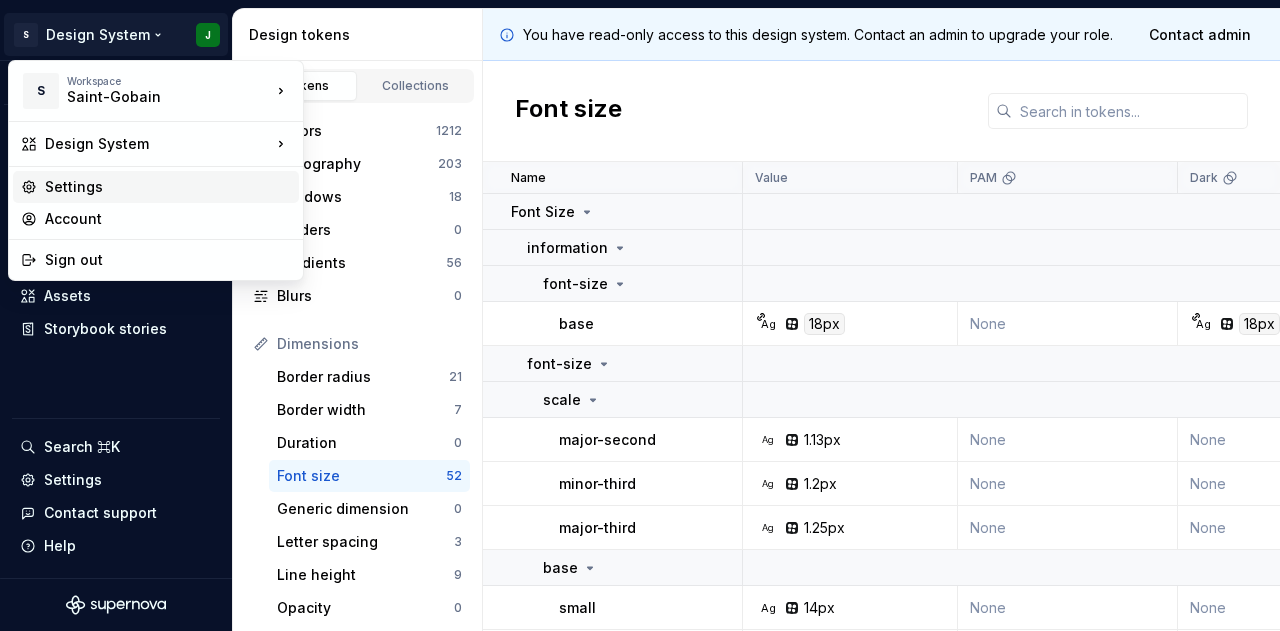 click on "Settings" at bounding box center (168, 187) 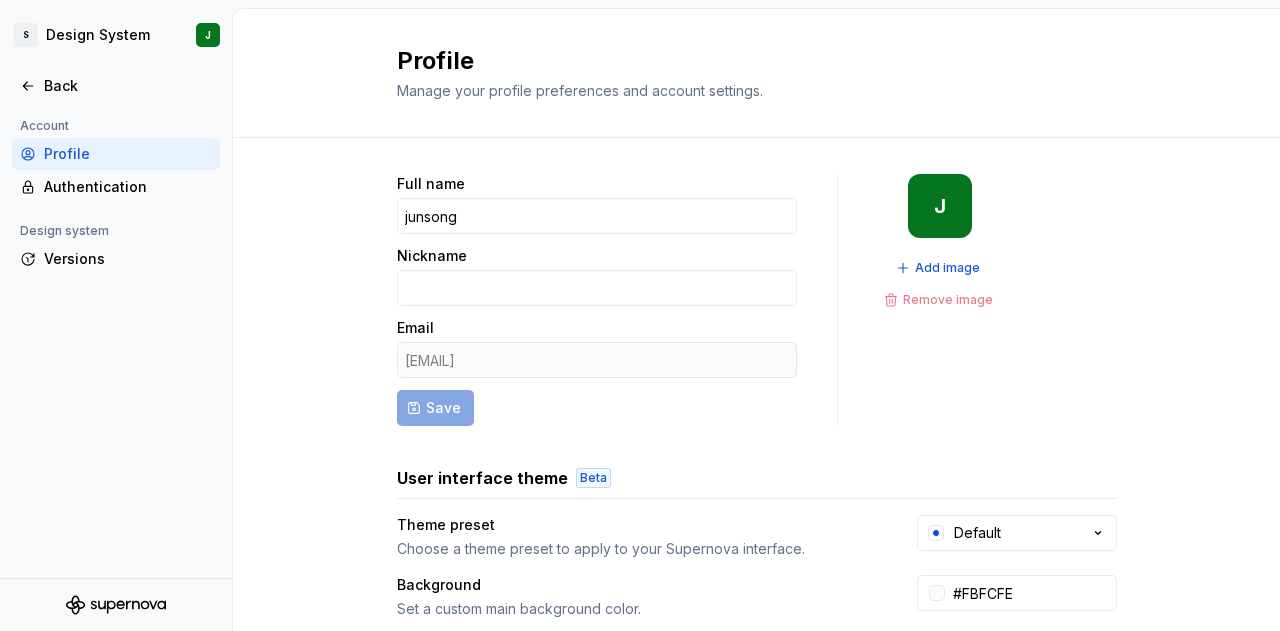 scroll, scrollTop: 443, scrollLeft: 0, axis: vertical 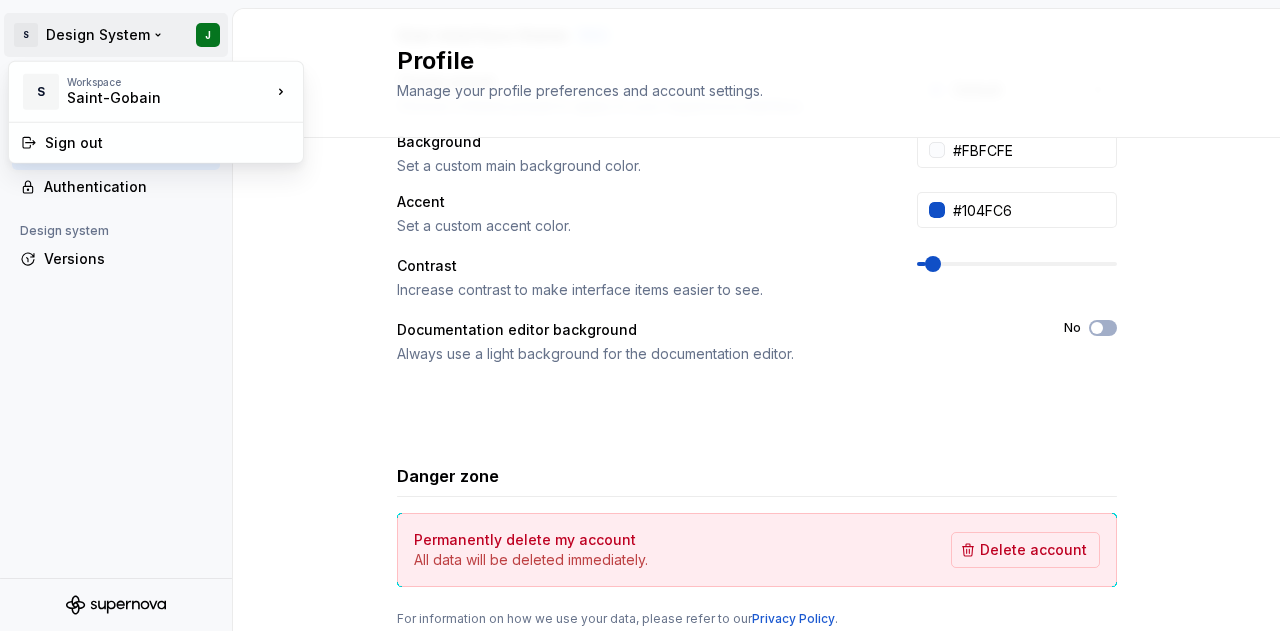 click on "S Design System J Back Account Profile Authentication Design system Versions Profile Manage your profile preferences and account settings. Full name [FIRST] [LAST] Nickname Email [EMAIL] Save J Add image Remove image User interface theme Beta Theme preset Choose a theme preset to apply to your Supernova interface. Default Background Set a custom main background color. #FBFCFE Accent Set a custom accent color. #104FC6 Contrast Increase contrast to make interface items easier to see. Documentation editor background Always use a light background for the documentation editor. No Danger zone Permanently delete my account All data will be deleted immediately. Delete account For information on how we use your data, please refer to our Privacy Policy . S Workspace Saint-Gobain Sign out" at bounding box center (640, 315) 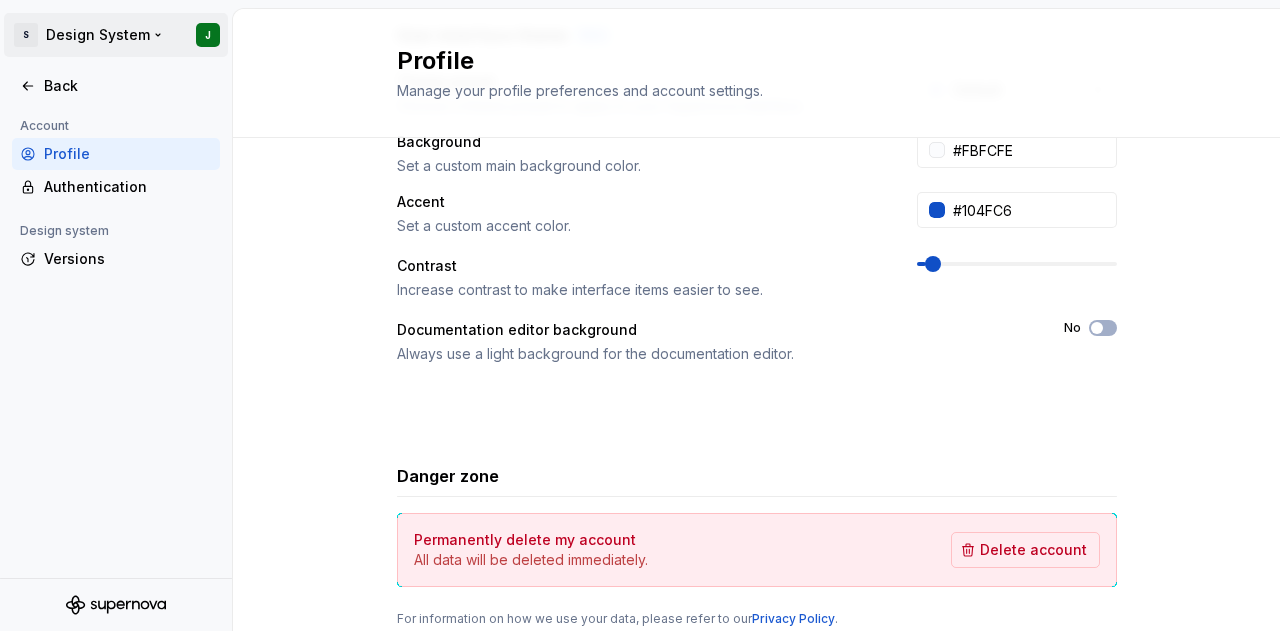 click on "S Design System J Back Account Profile Authentication Design system Versions Profile Manage your profile preferences and account settings. Full name [FIRST] [LAST] Nickname Email [EMAIL] Save J Add image Remove image User interface theme Beta Theme preset Choose a theme preset to apply to your Supernova interface. Default Background Set a custom main background color. #FBFCFE Accent Set a custom accent color. #104FC6 Contrast Increase contrast to make interface items easier to see. Documentation editor background Always use a light background for the documentation editor. No Danger zone Permanently delete my account All data will be deleted immediately. Delete account For information on how we use your data, please refer to our Privacy Policy ." at bounding box center [640, 315] 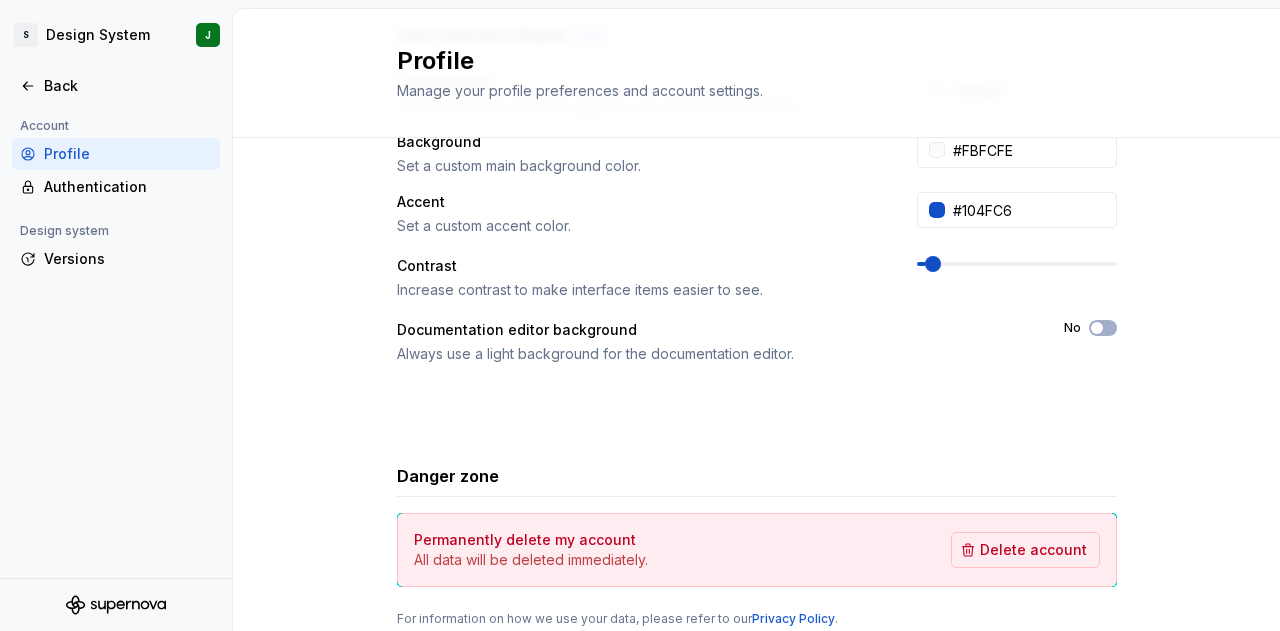 click on "S Design System J Back Account Profile Authentication Design system Versions Profile Manage your profile preferences and account settings. Full name [FIRST] [LAST] Nickname Email [EMAIL] Save J Add image Remove image User interface theme Beta Theme preset Choose a theme preset to apply to your Supernova interface. Default Background Set a custom main background color. #FBFCFE Accent Set a custom accent color. #104FC6 Contrast Increase contrast to make interface items easier to see. Documentation editor background Always use a light background for the documentation editor. No Danger zone Permanently delete my account All data will be deleted immediately. Delete account For information on how we use your data, please refer to our Privacy Policy ." at bounding box center [640, 315] 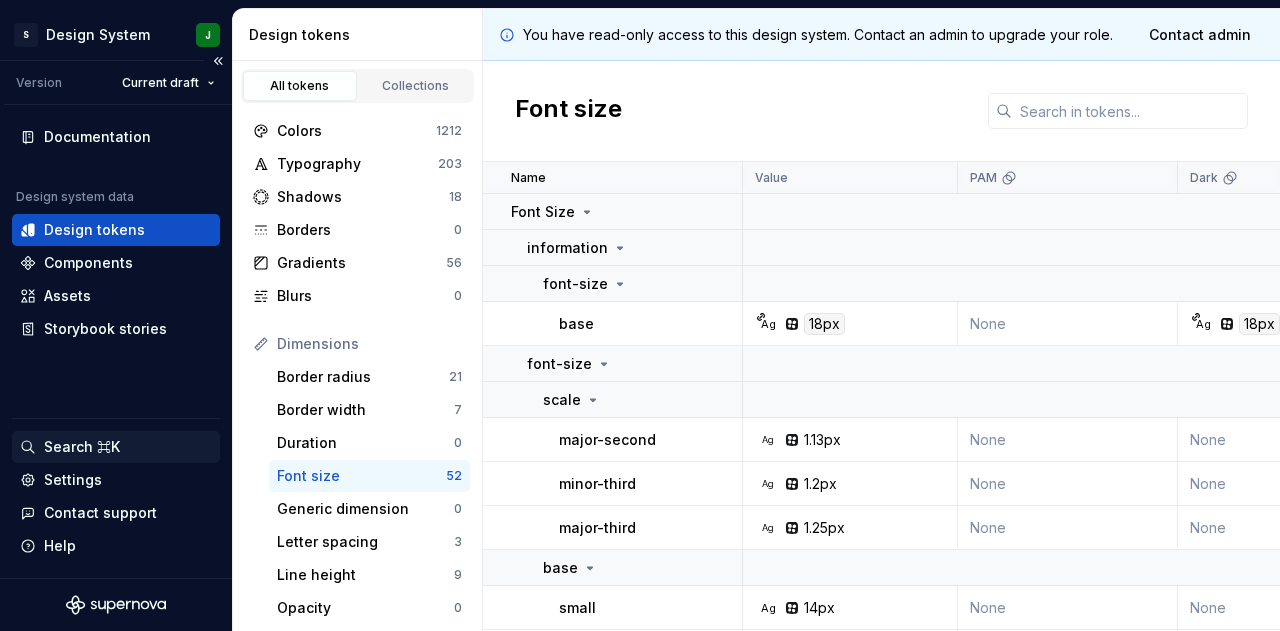 click on "Search ⌘K" at bounding box center [82, 447] 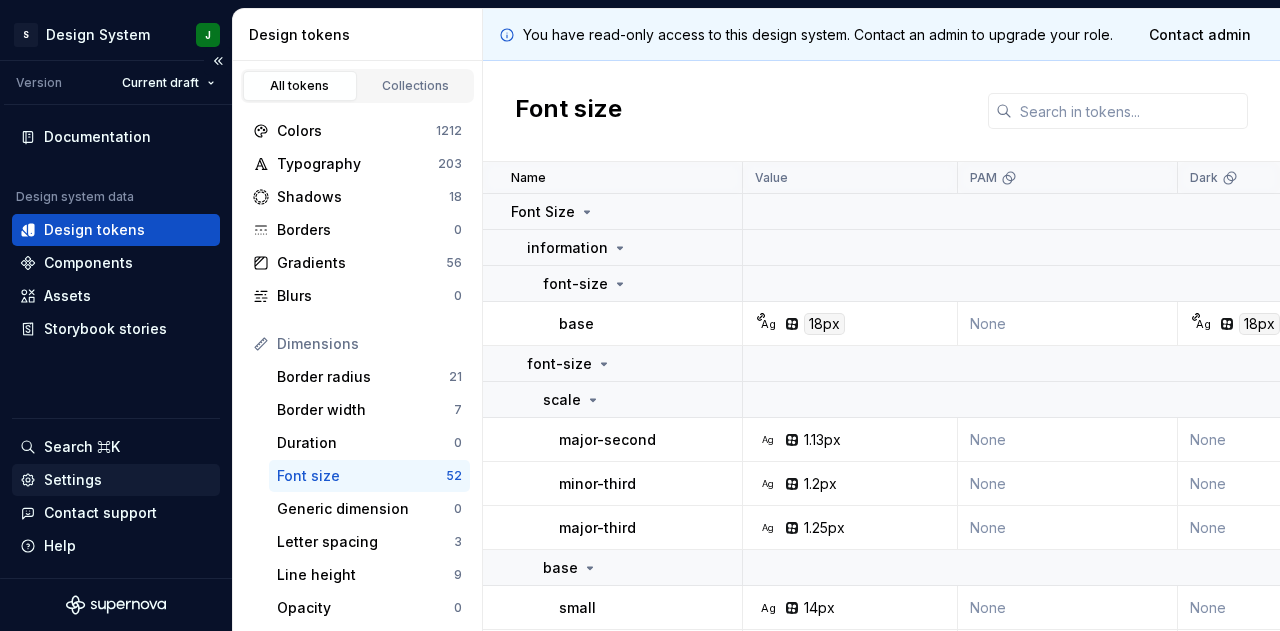 click on "Settings" at bounding box center (73, 480) 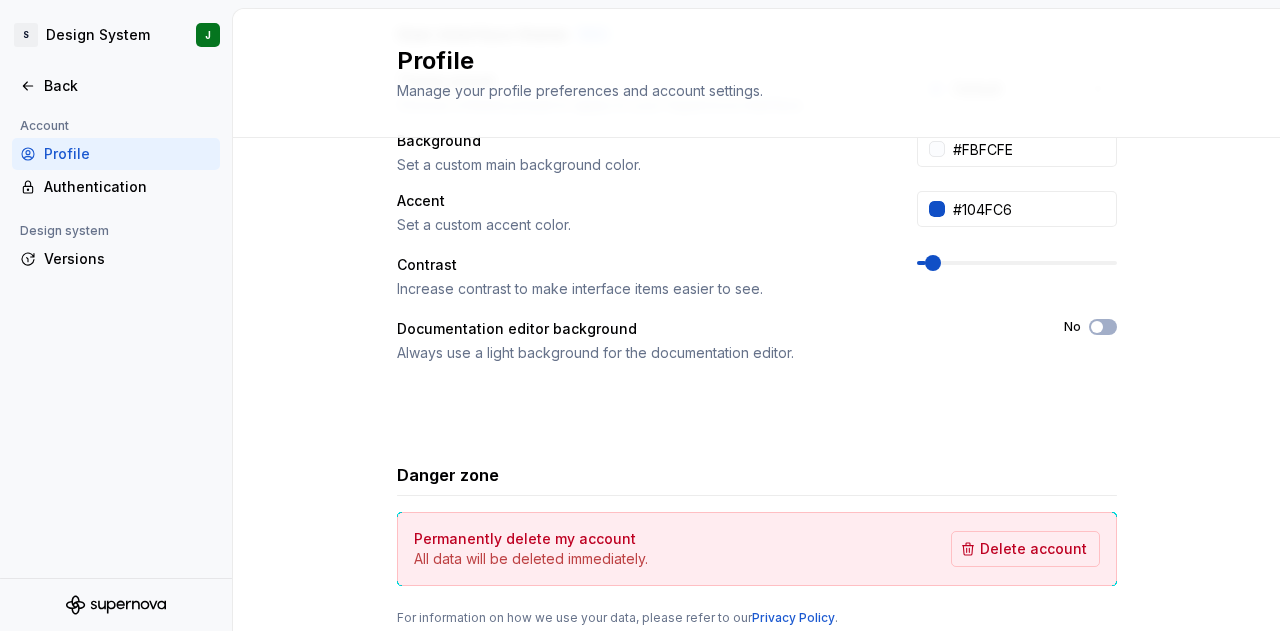 scroll, scrollTop: 445, scrollLeft: 0, axis: vertical 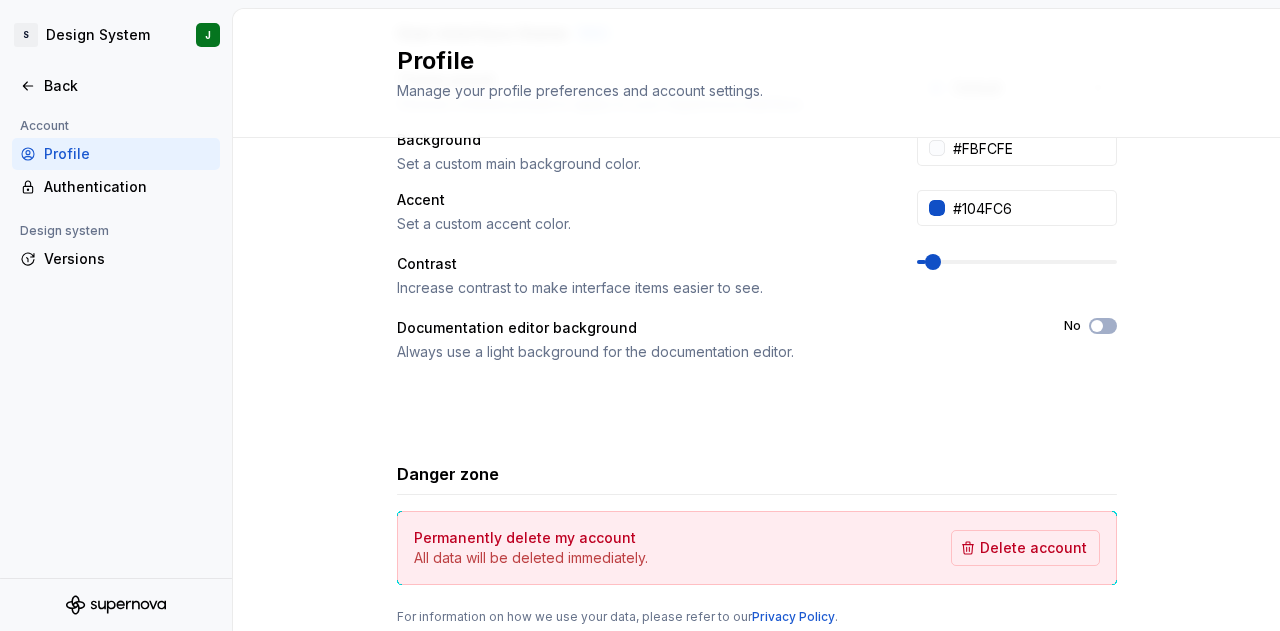 type on "*" 